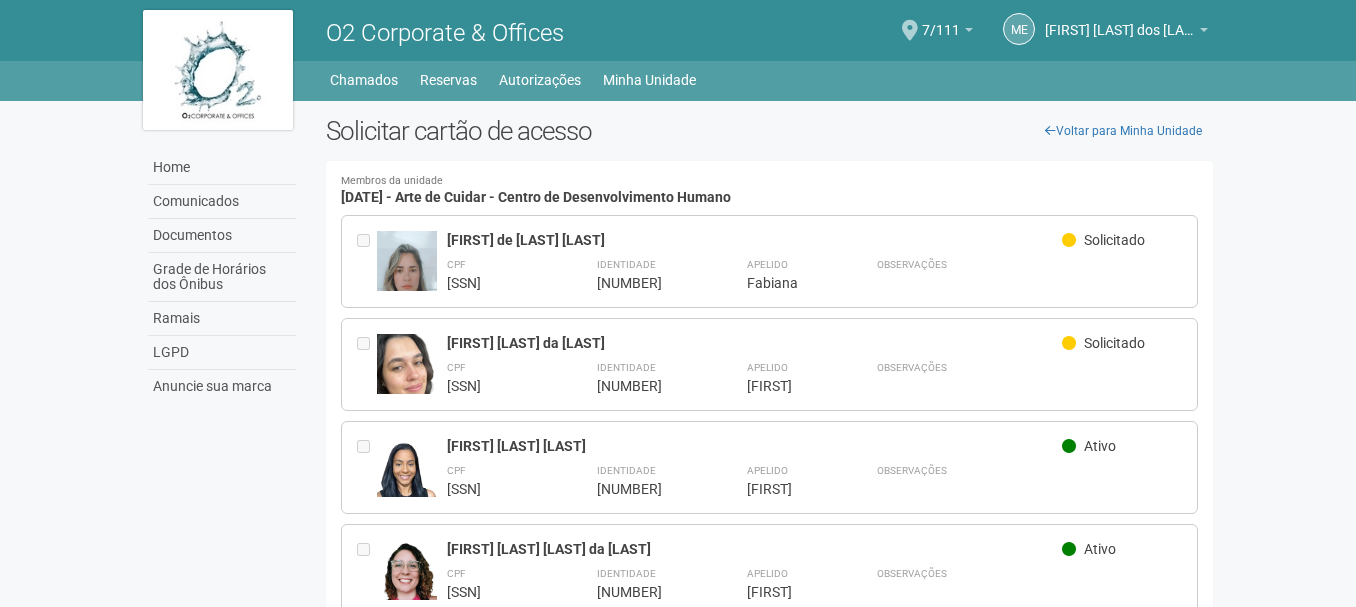 scroll, scrollTop: 0, scrollLeft: 0, axis: both 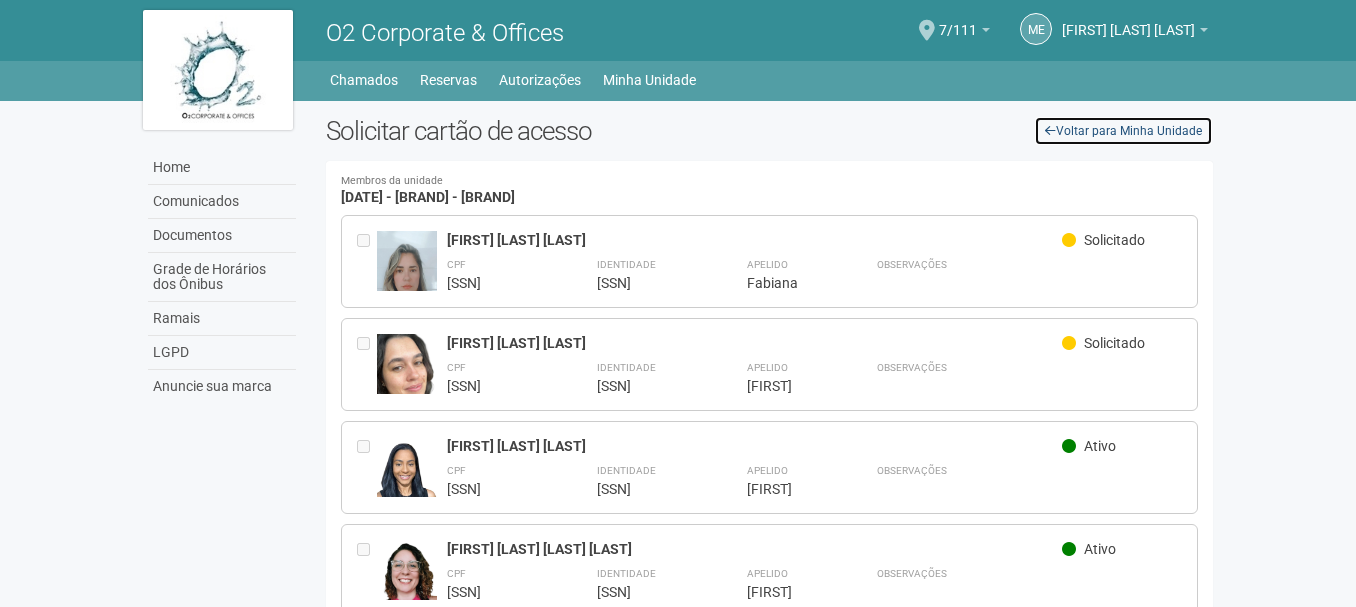 click on "Voltar para Minha Unidade" at bounding box center [1123, 131] 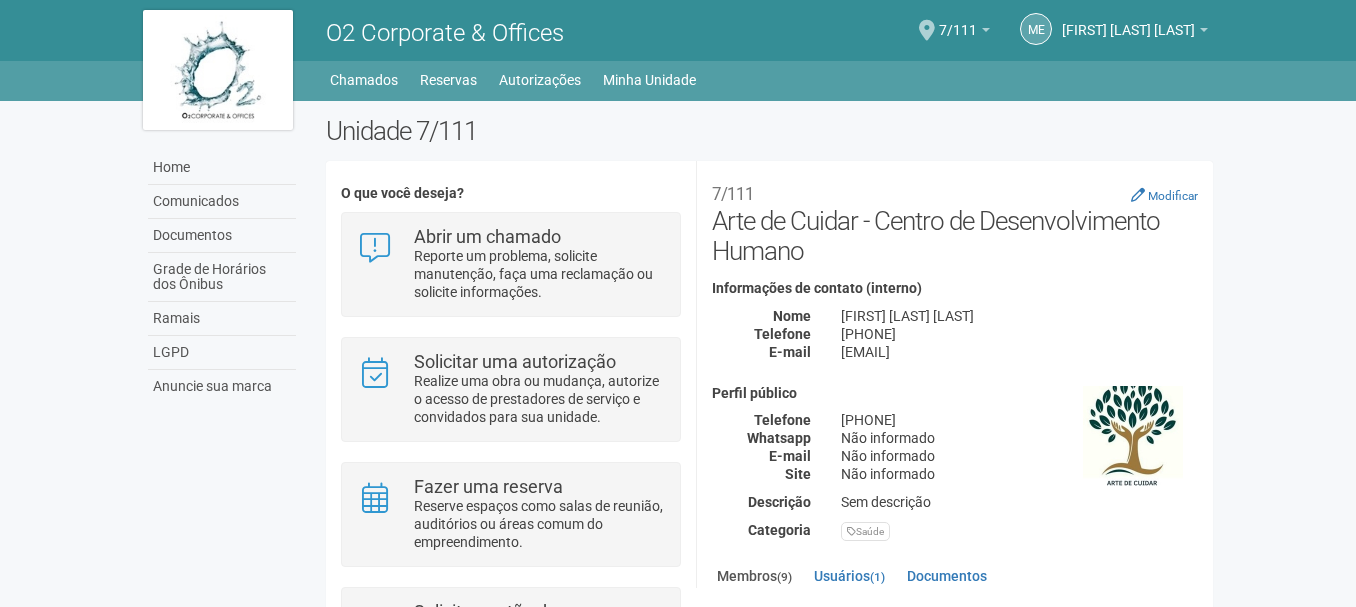 scroll, scrollTop: 0, scrollLeft: 0, axis: both 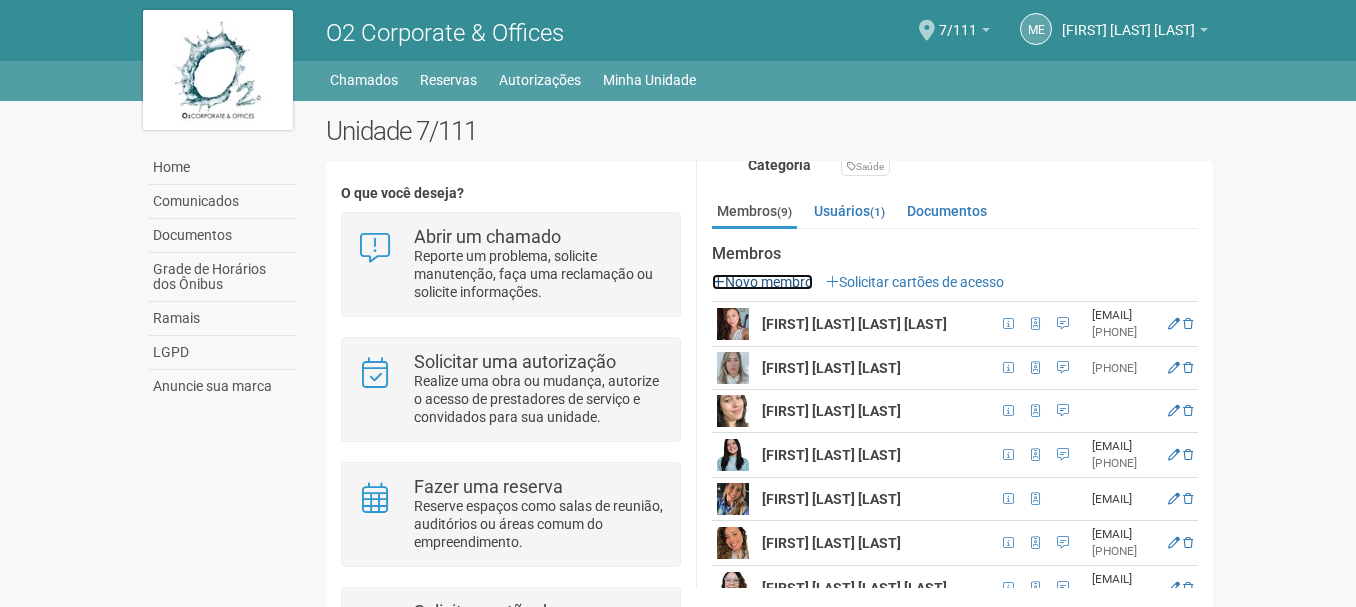 click at bounding box center [718, 282] 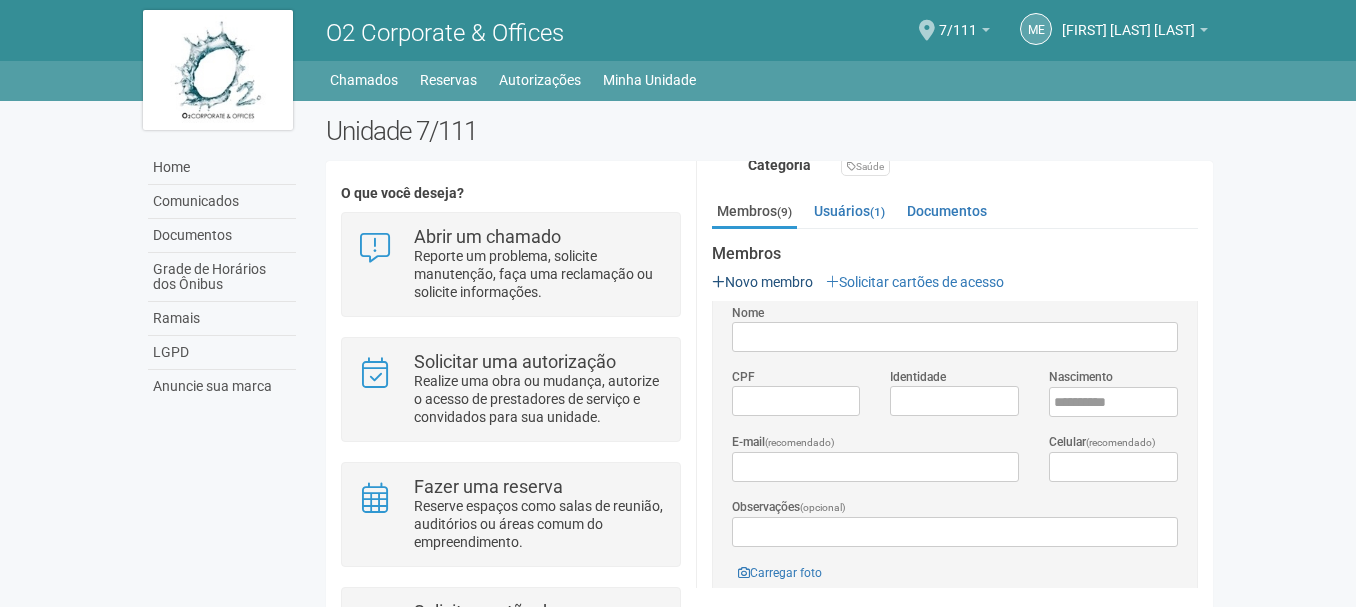 scroll, scrollTop: 0, scrollLeft: 0, axis: both 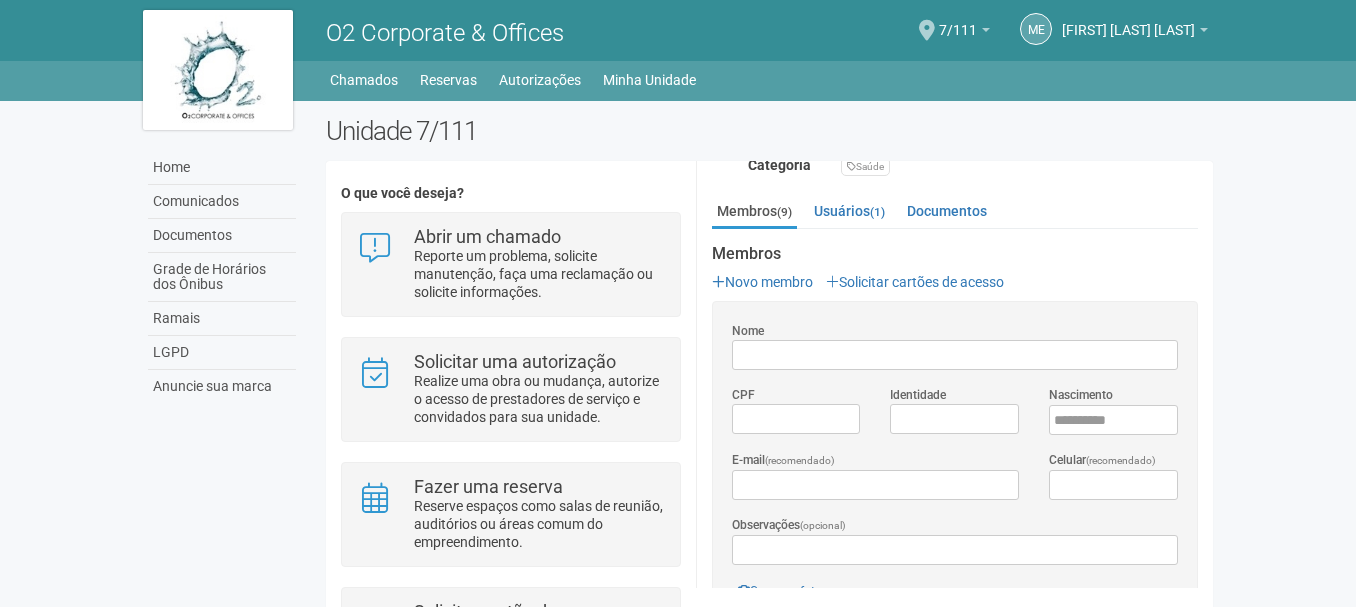 click on "Nome" at bounding box center (955, 355) 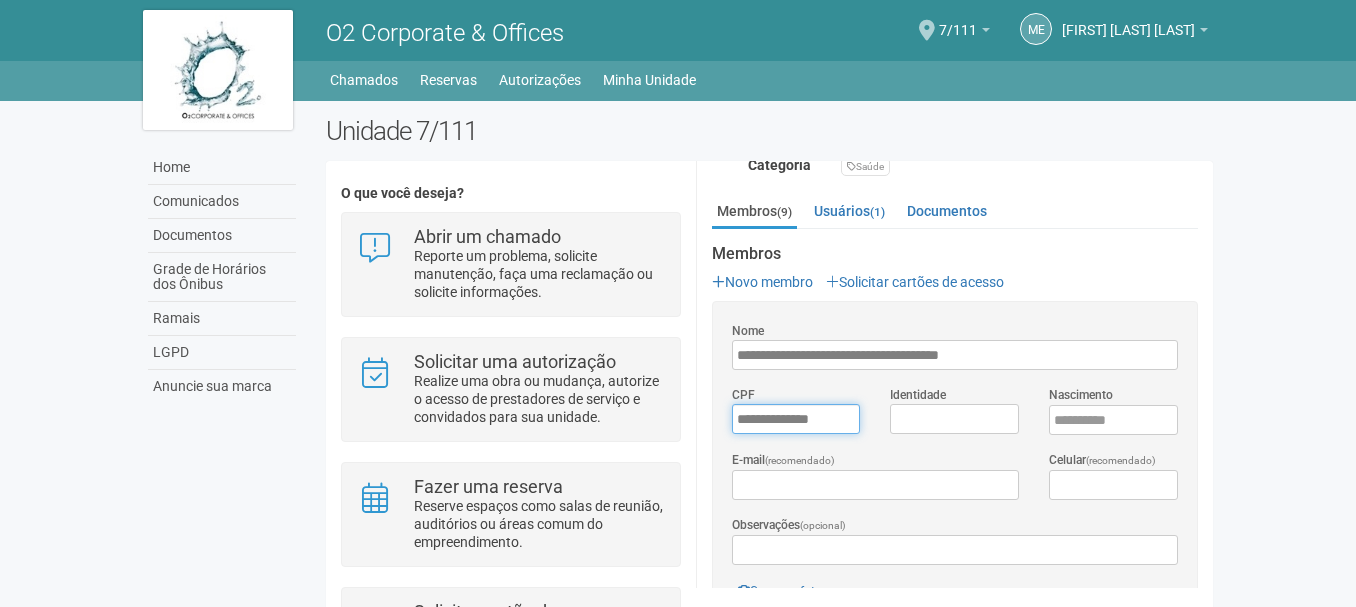 click on "*********" at bounding box center [796, 419] 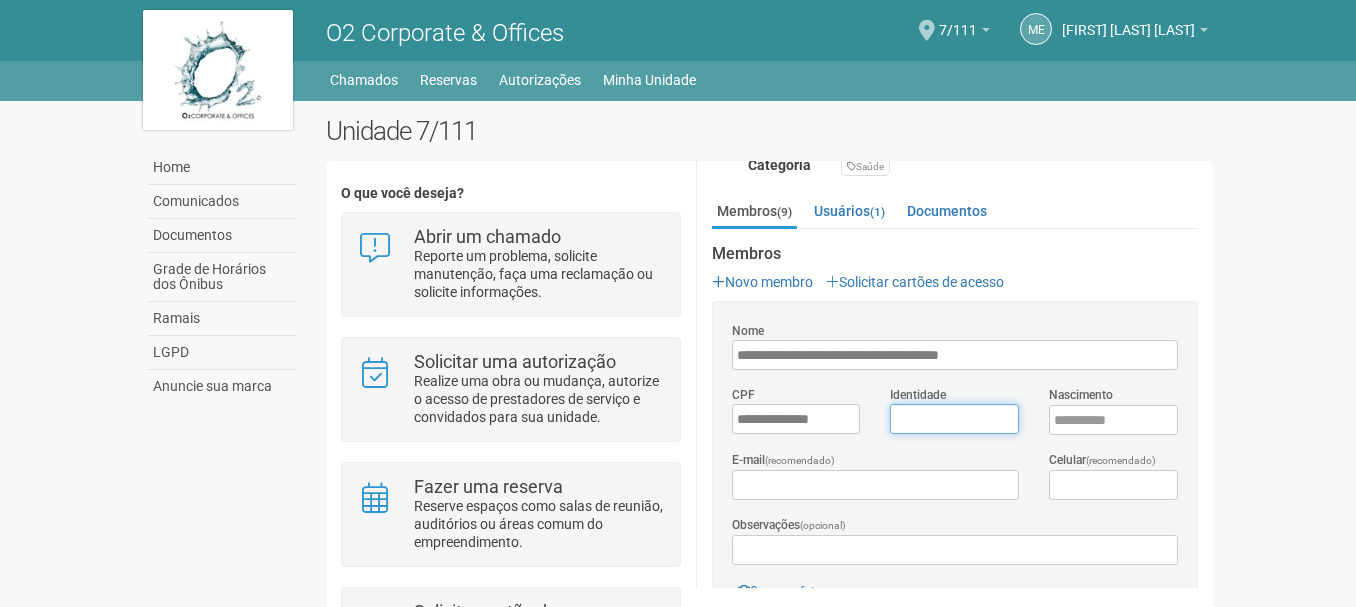 click on "Identidade" at bounding box center (954, 419) 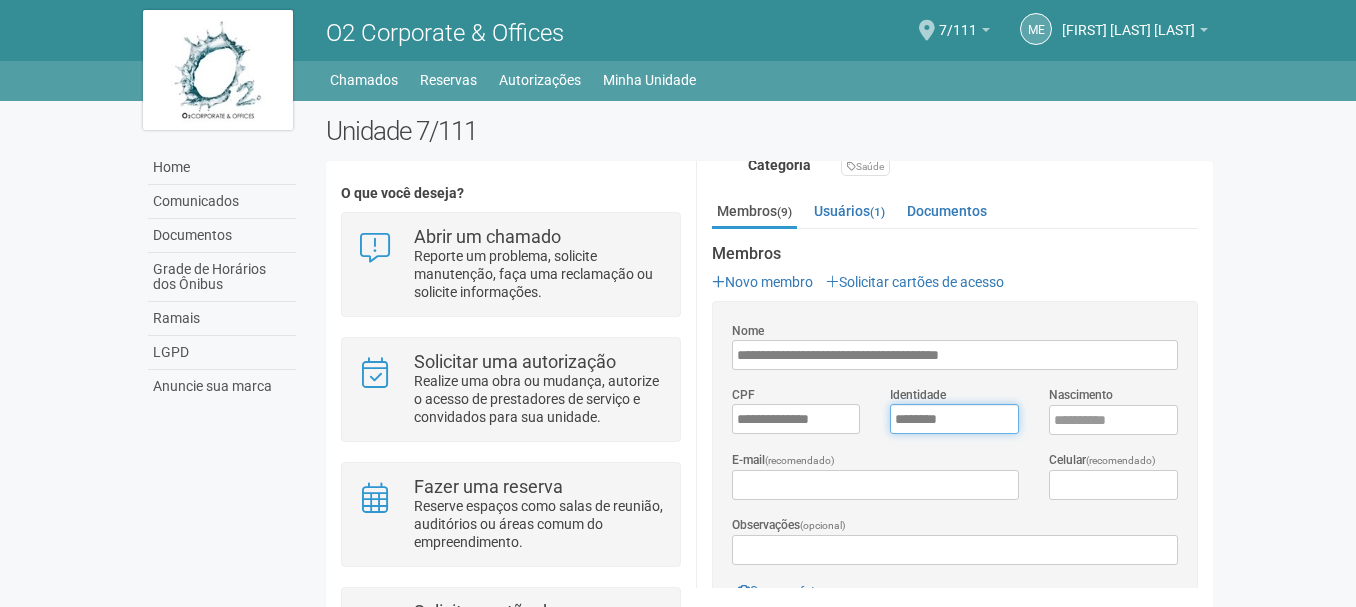type on "********" 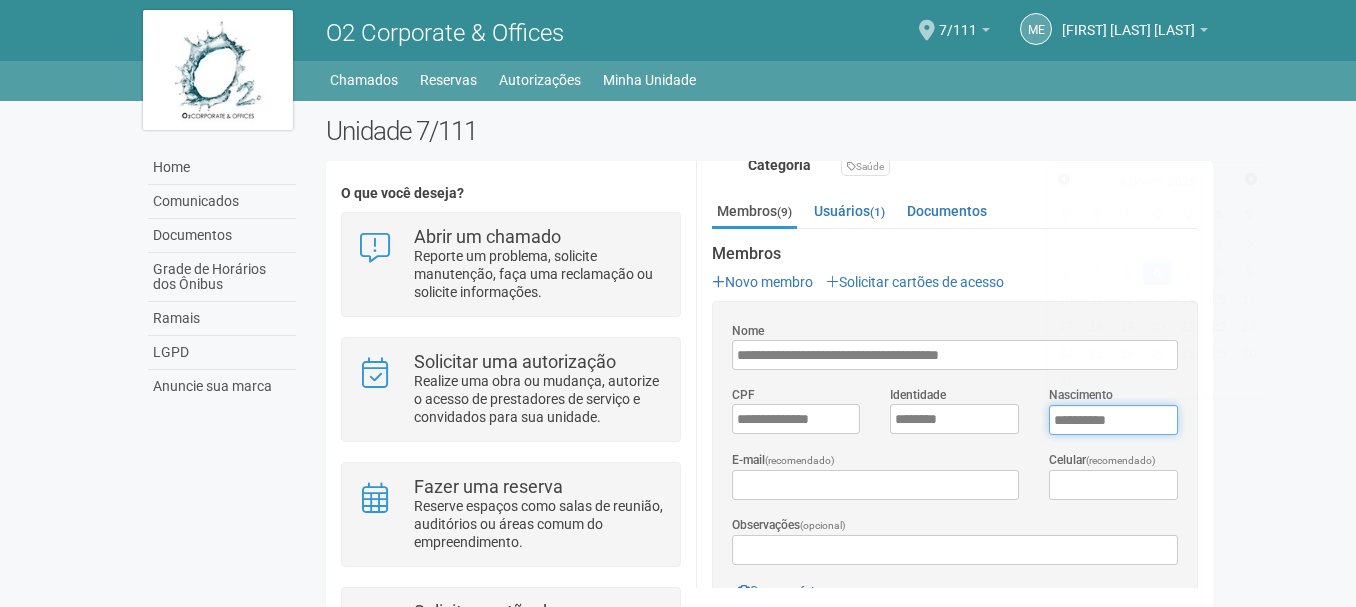 click on "****" at bounding box center [1113, 420] 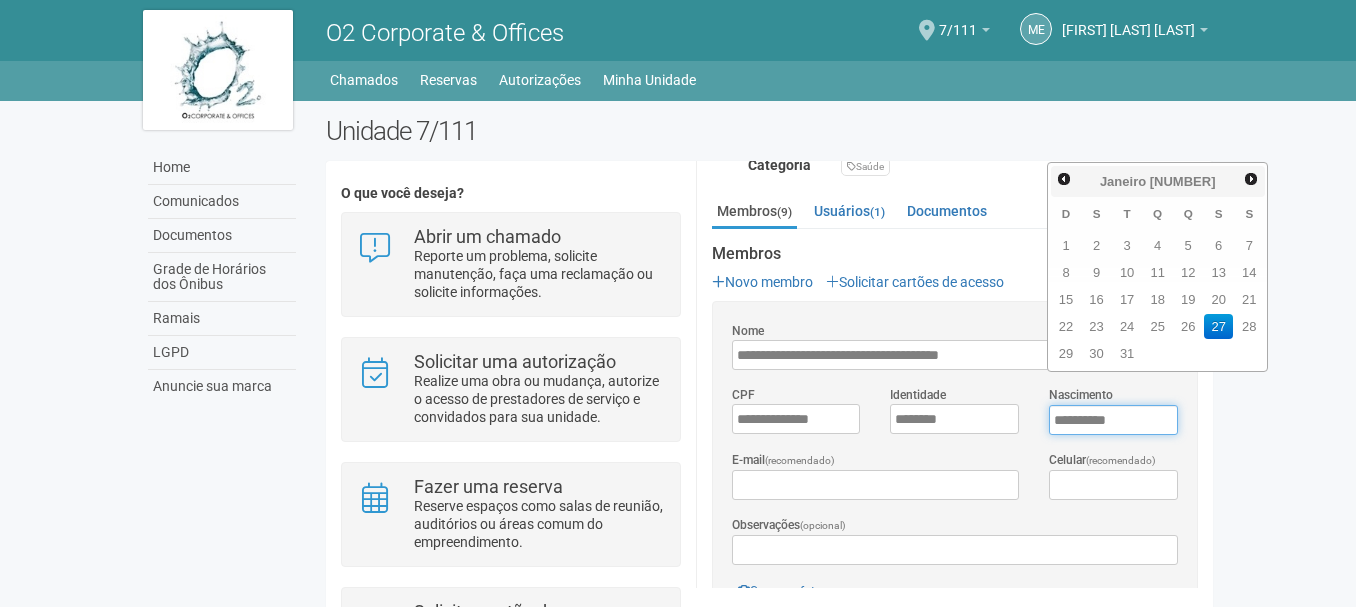 type on "**********" 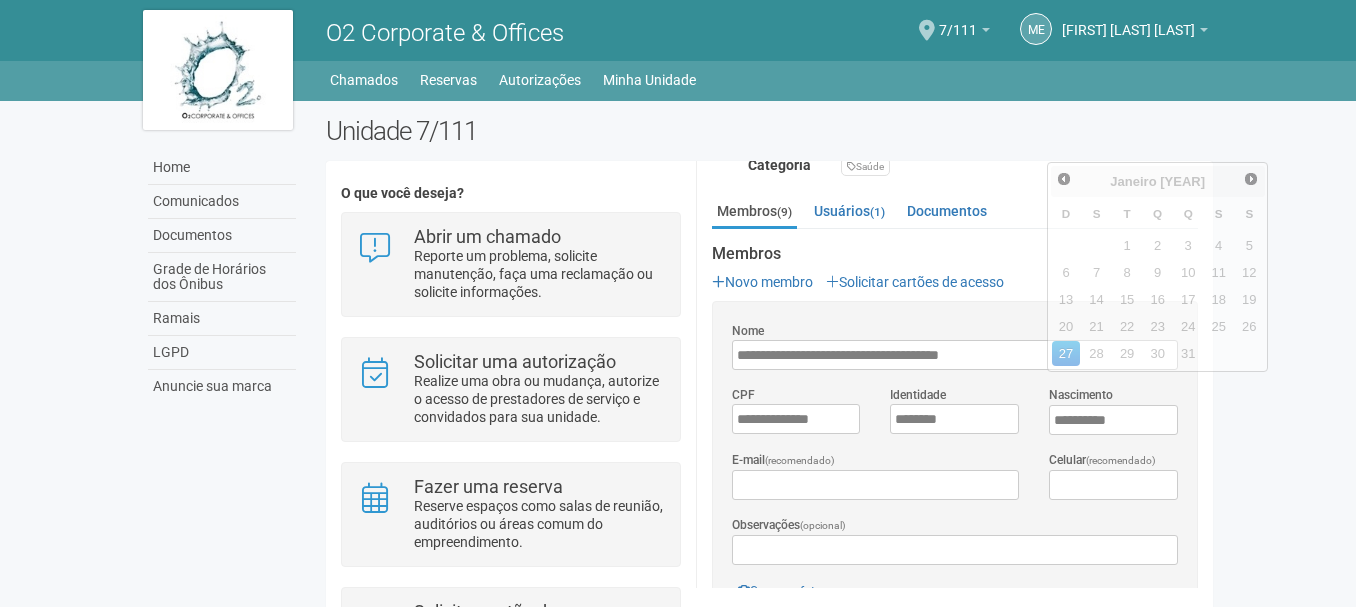 click on "Celular  (recomendado)" at bounding box center [1102, 460] 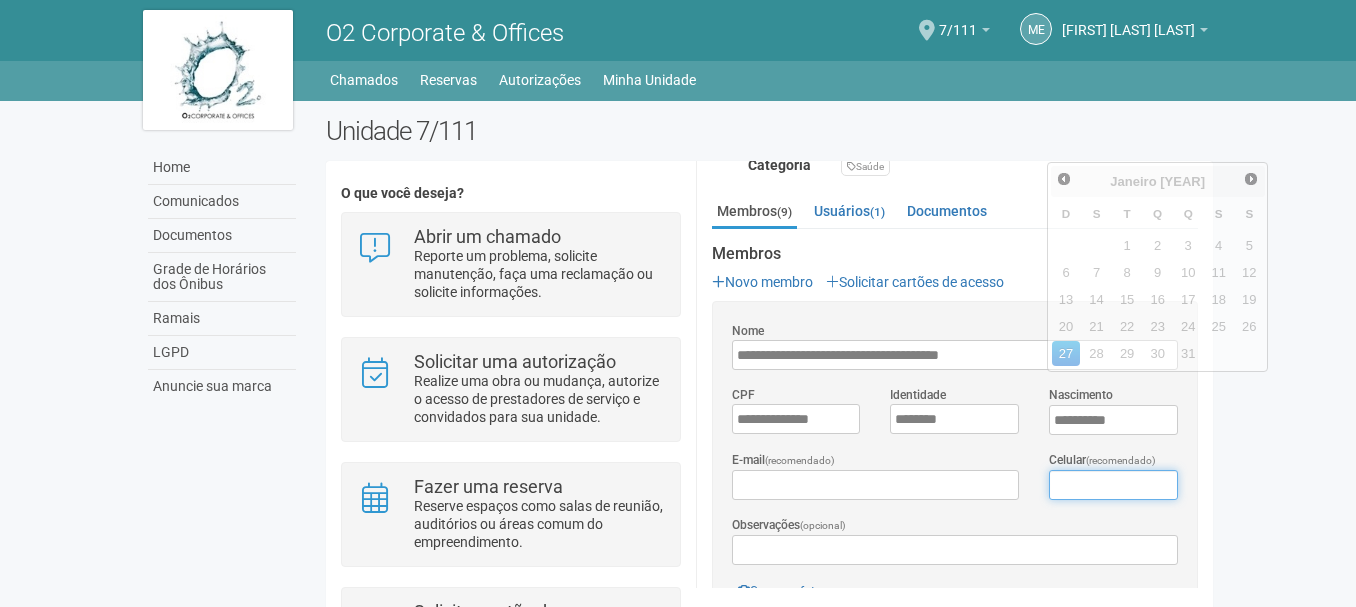 click on "Celular  (recomendado)" at bounding box center (1113, 485) 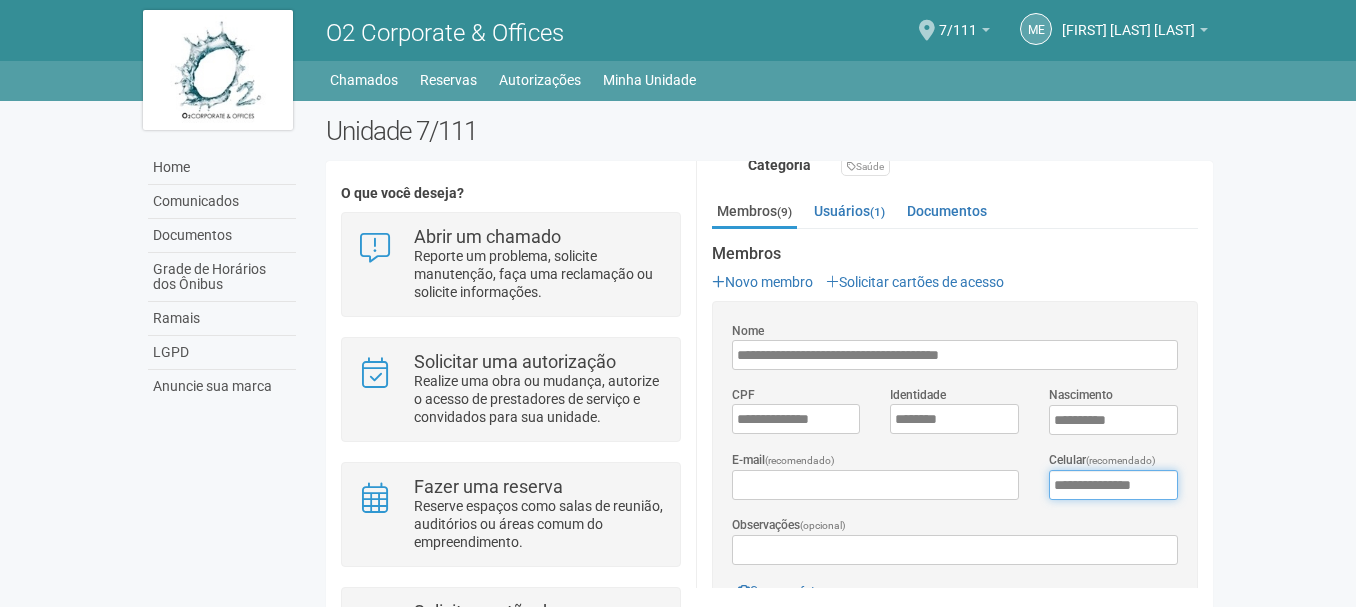 click on "**********" at bounding box center [1113, 485] 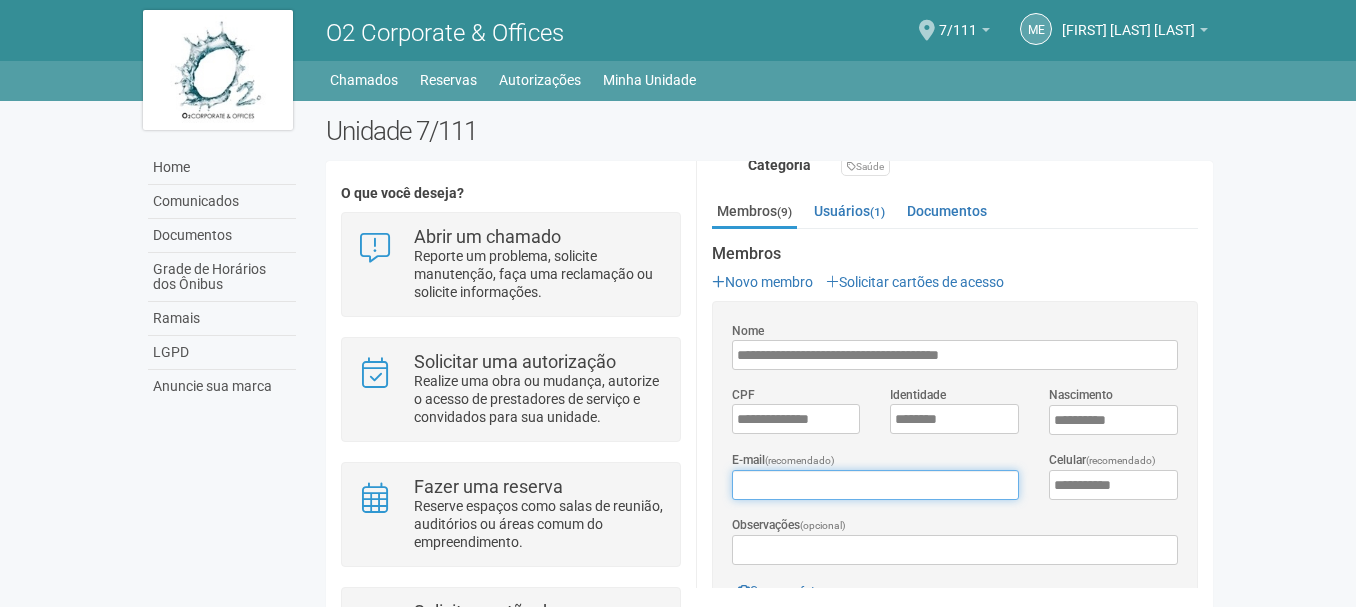 type on "**********" 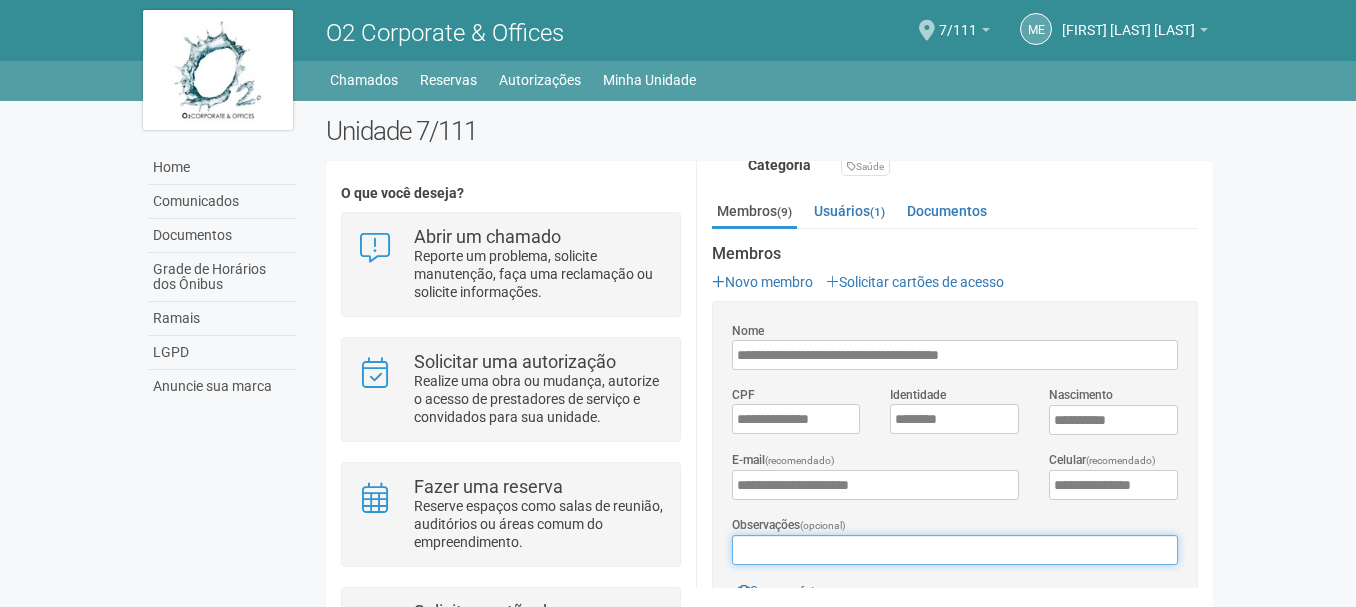 click on "Observações  (opcional)" at bounding box center (955, 550) 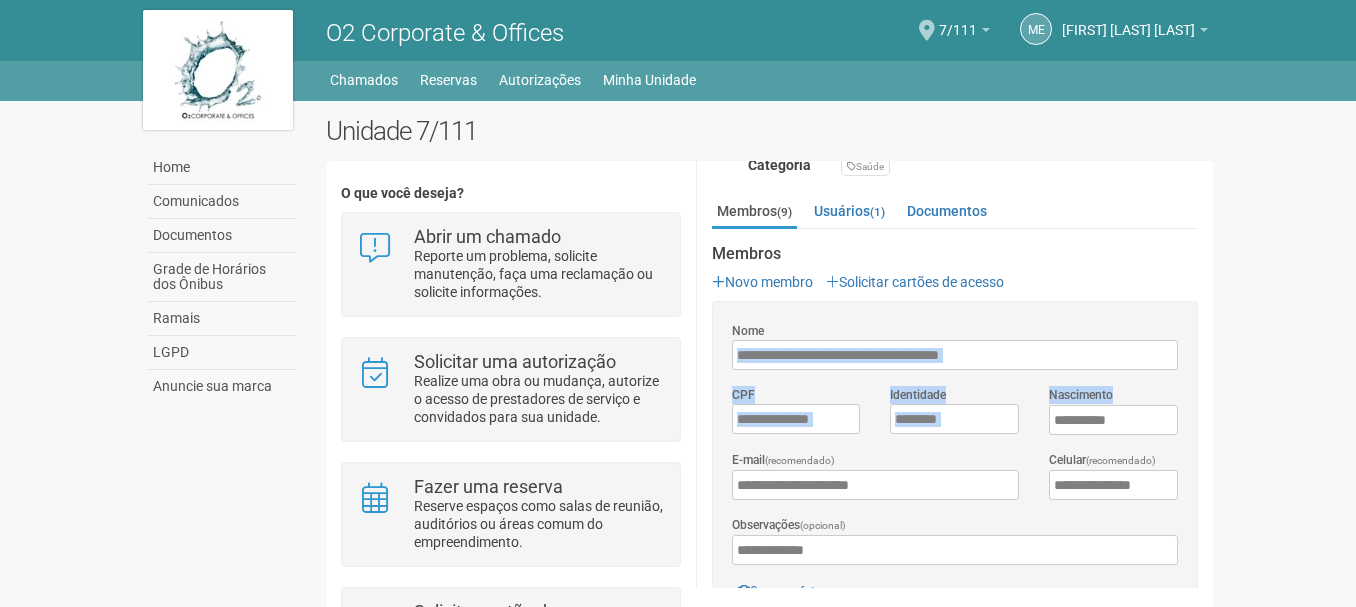 drag, startPoint x: 1209, startPoint y: 329, endPoint x: 1212, endPoint y: 403, distance: 74.06078 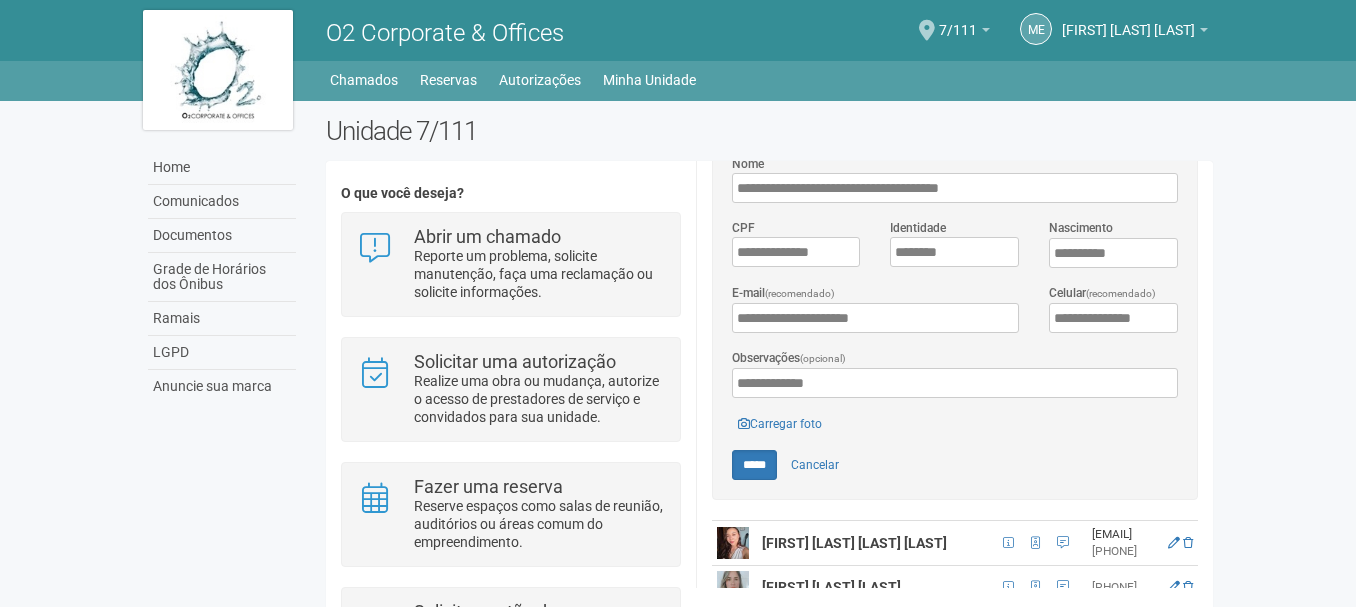 scroll, scrollTop: 548, scrollLeft: 0, axis: vertical 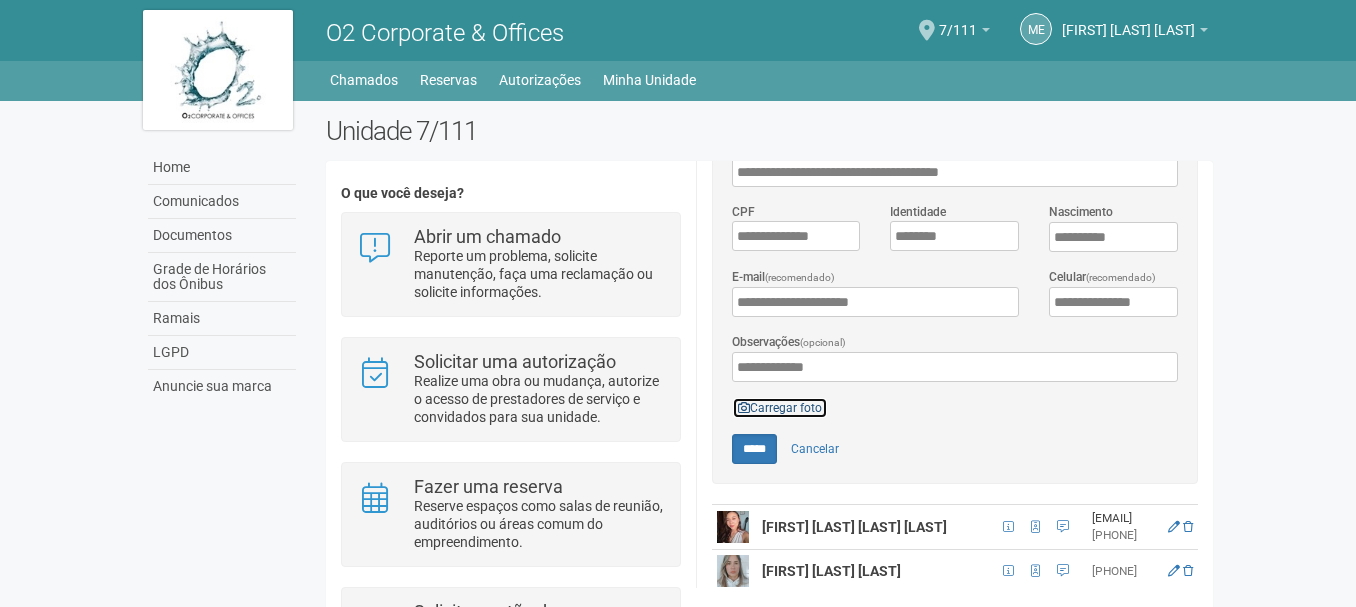 click on "Carregar foto" at bounding box center (780, 408) 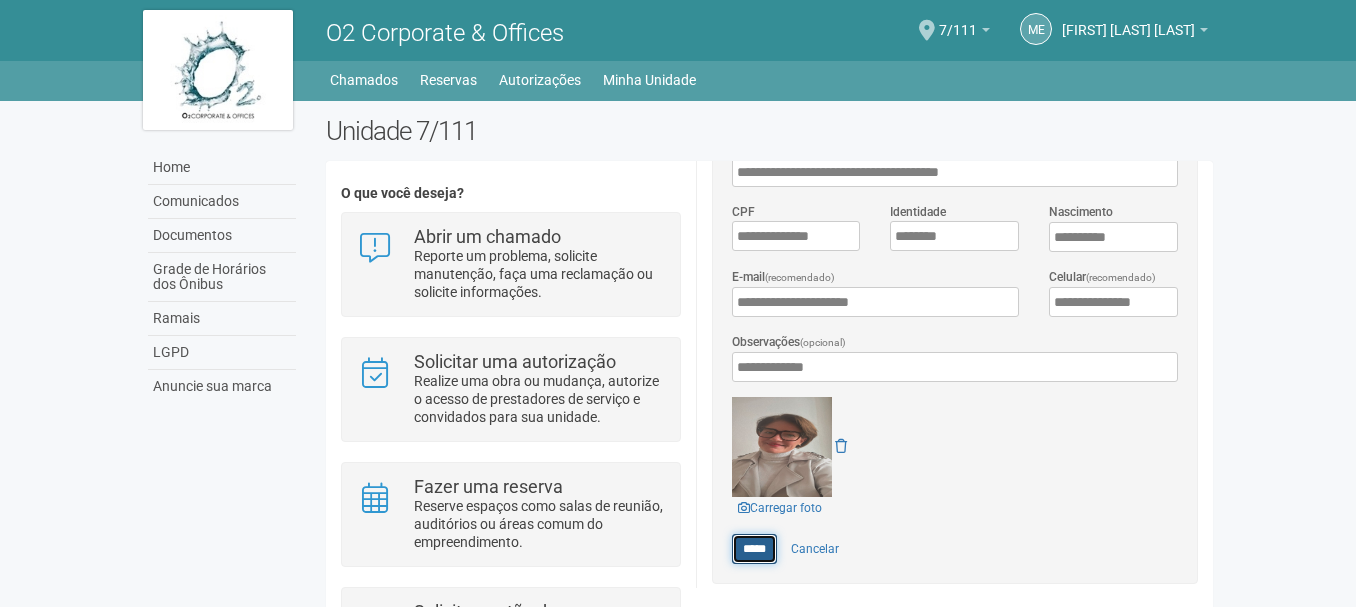 click on "*****" at bounding box center (754, 549) 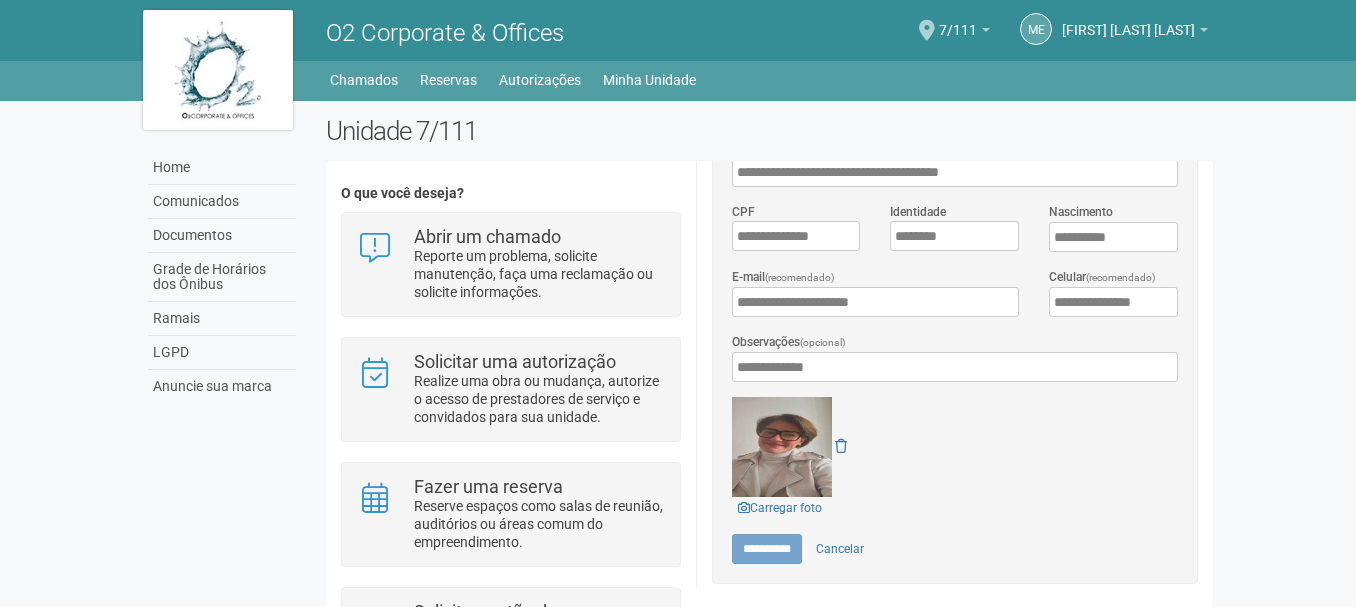 type on "*****" 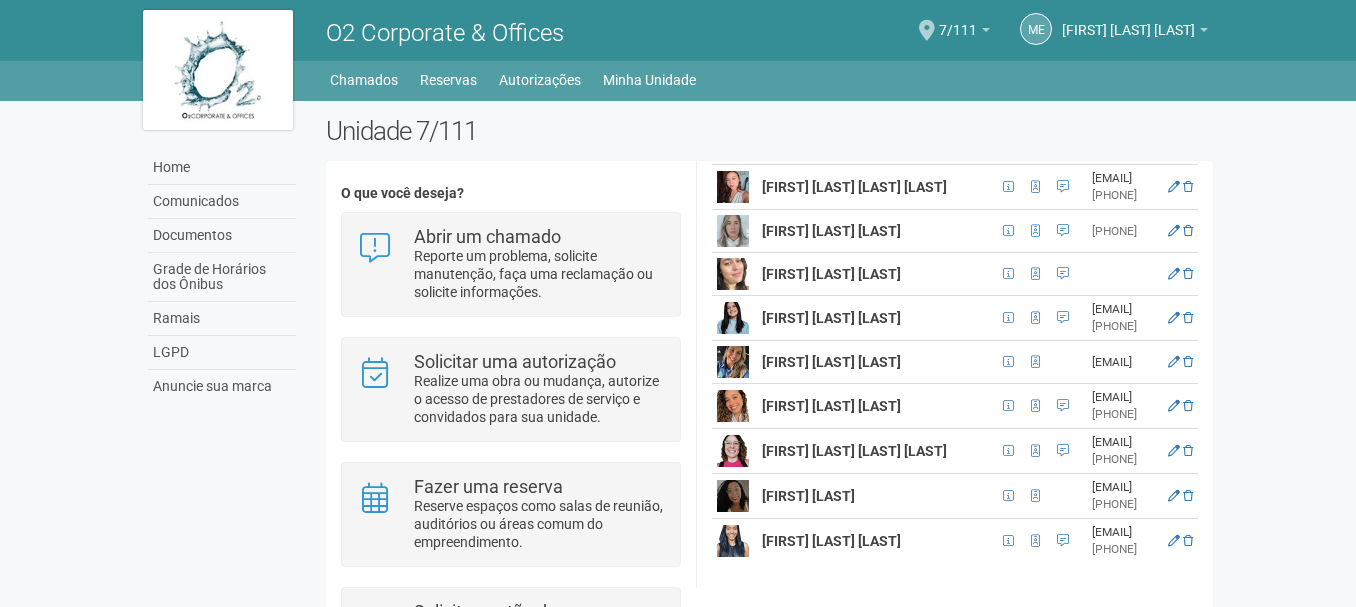 scroll, scrollTop: 542, scrollLeft: 0, axis: vertical 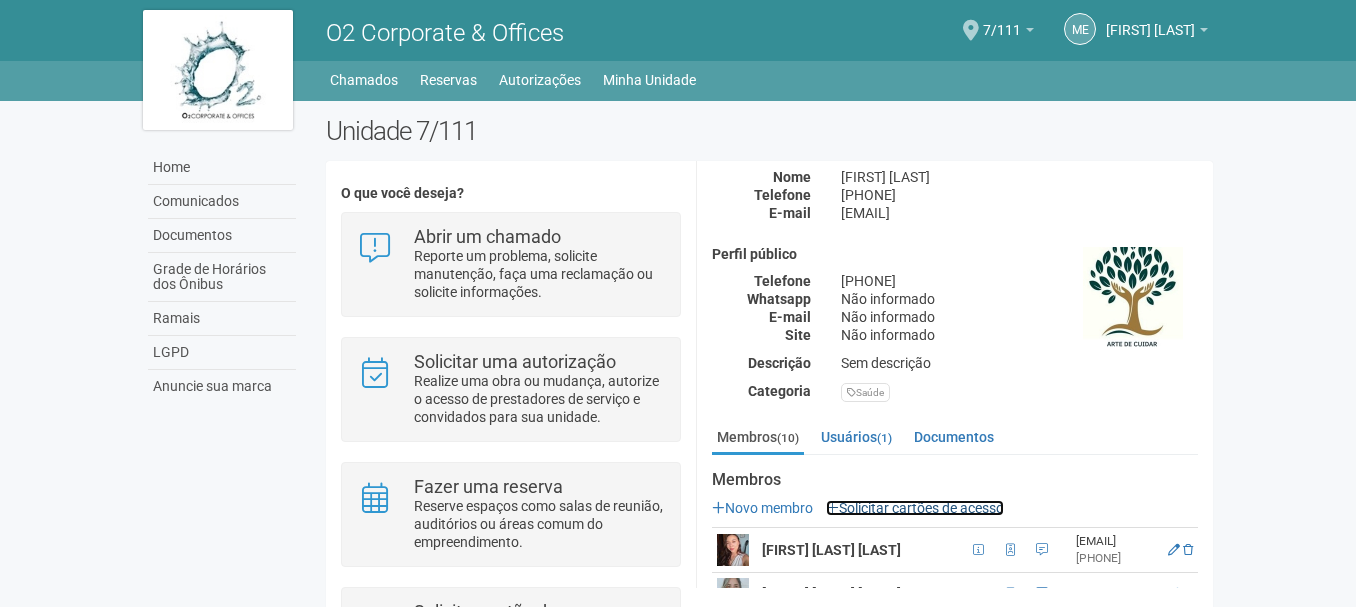click on "Solicitar cartões de acesso" at bounding box center [915, 508] 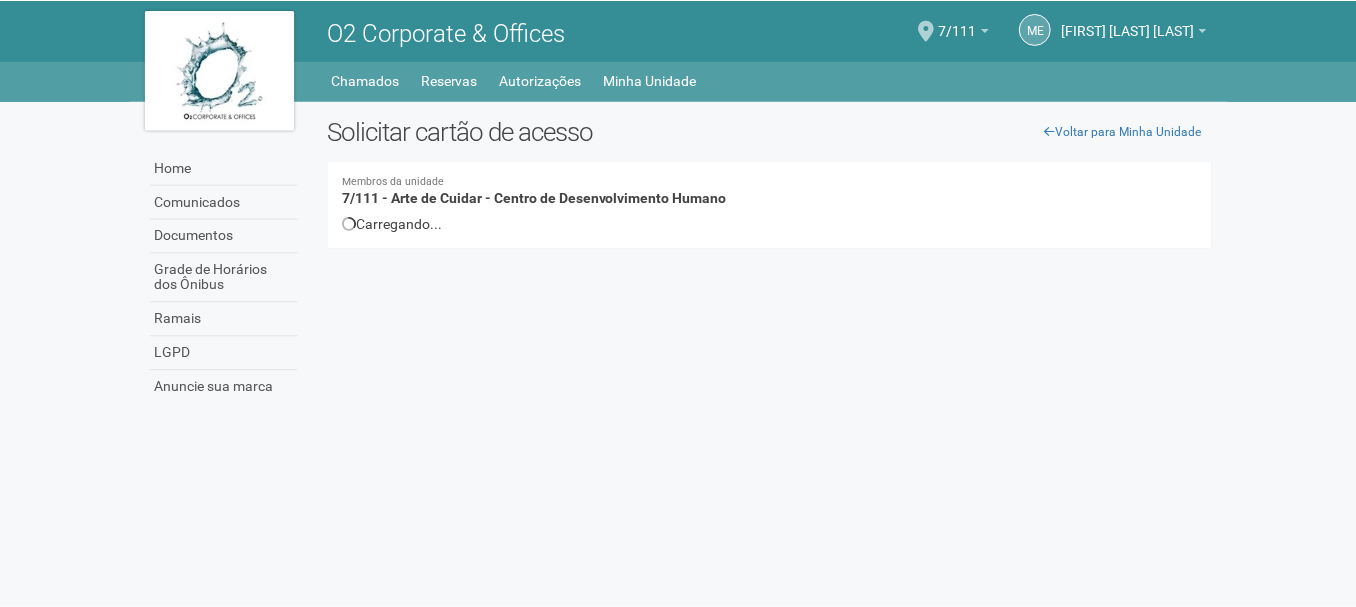scroll, scrollTop: 0, scrollLeft: 0, axis: both 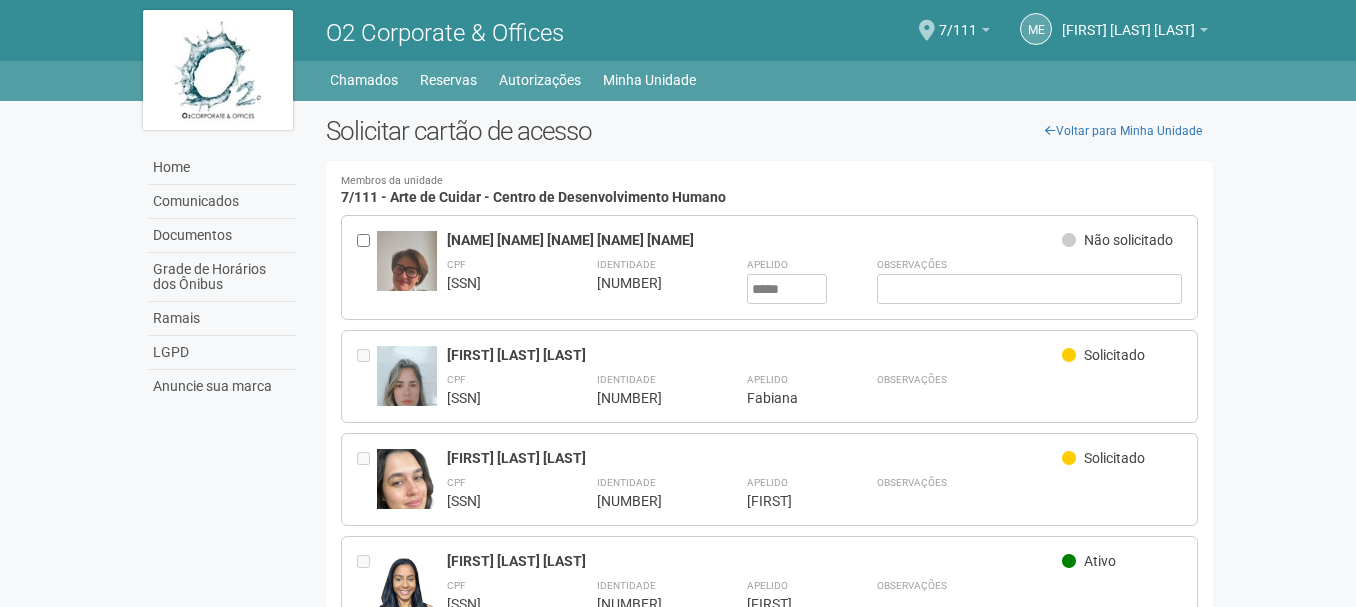 click at bounding box center (1069, 240) 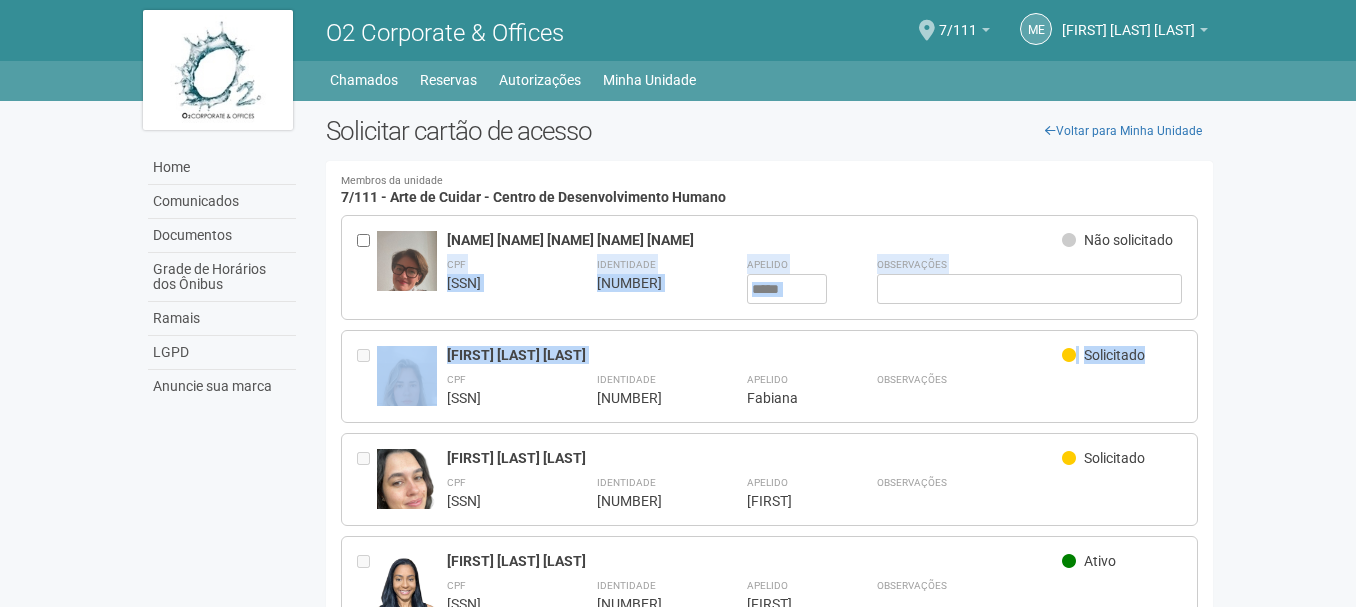 drag, startPoint x: 1354, startPoint y: 206, endPoint x: 1353, endPoint y: 358, distance: 152.0033 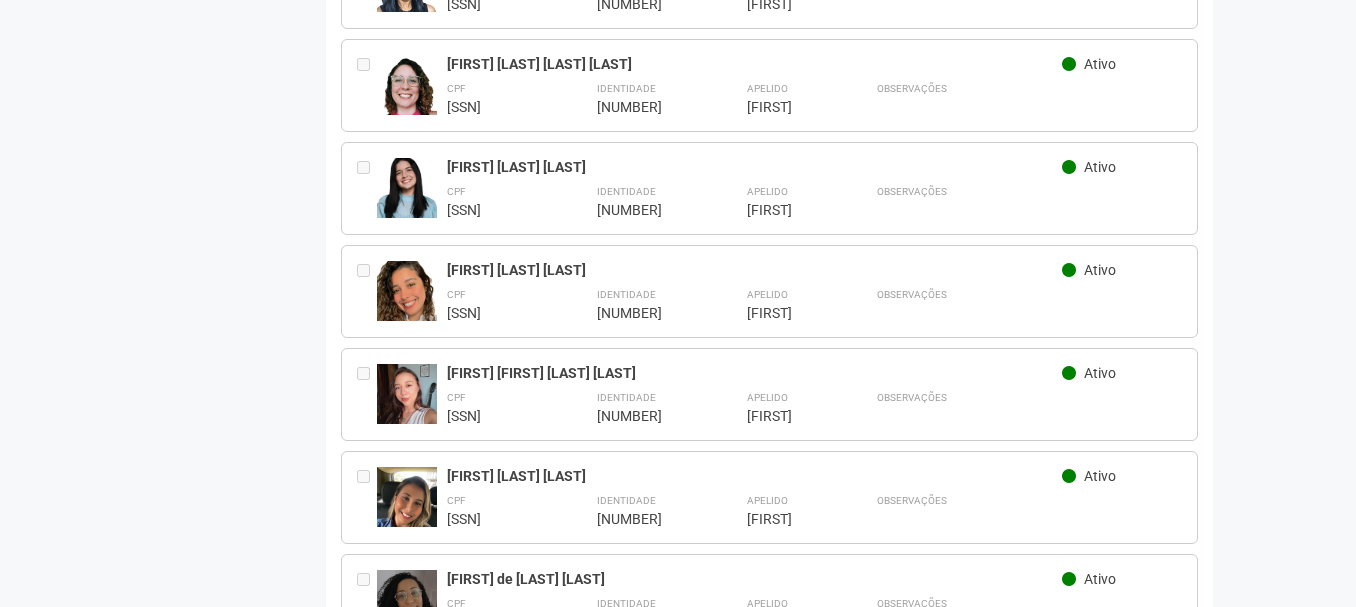 scroll, scrollTop: 763, scrollLeft: 0, axis: vertical 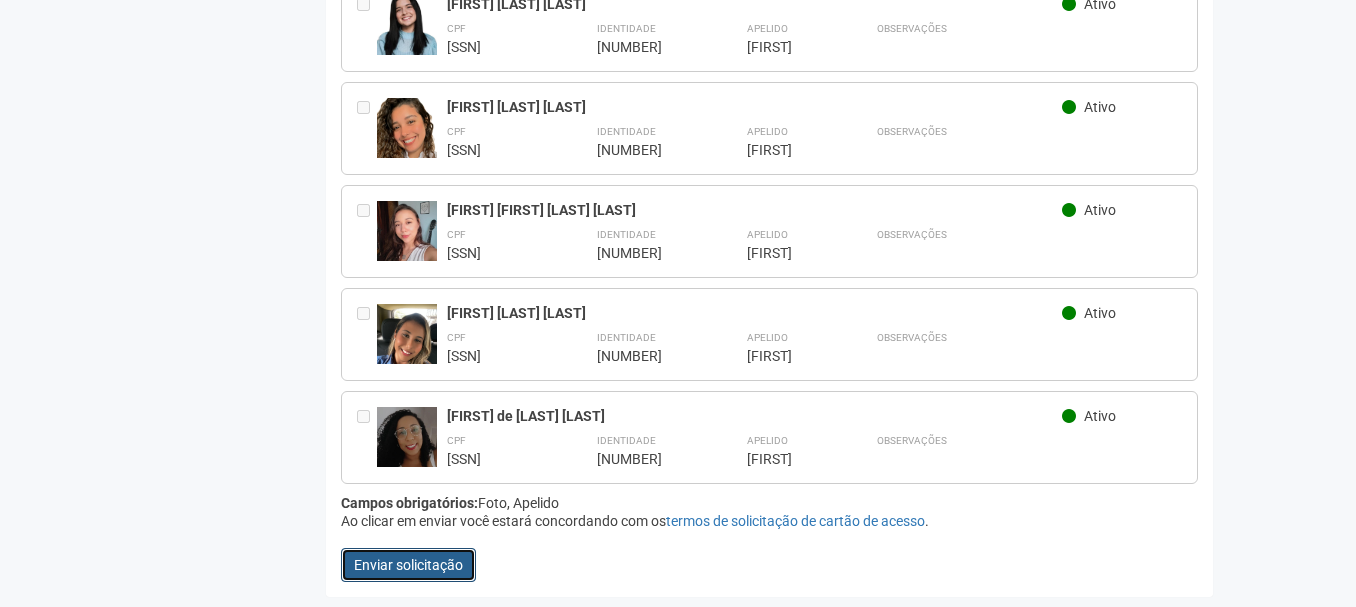 click on "Enviar solicitação" at bounding box center [408, 565] 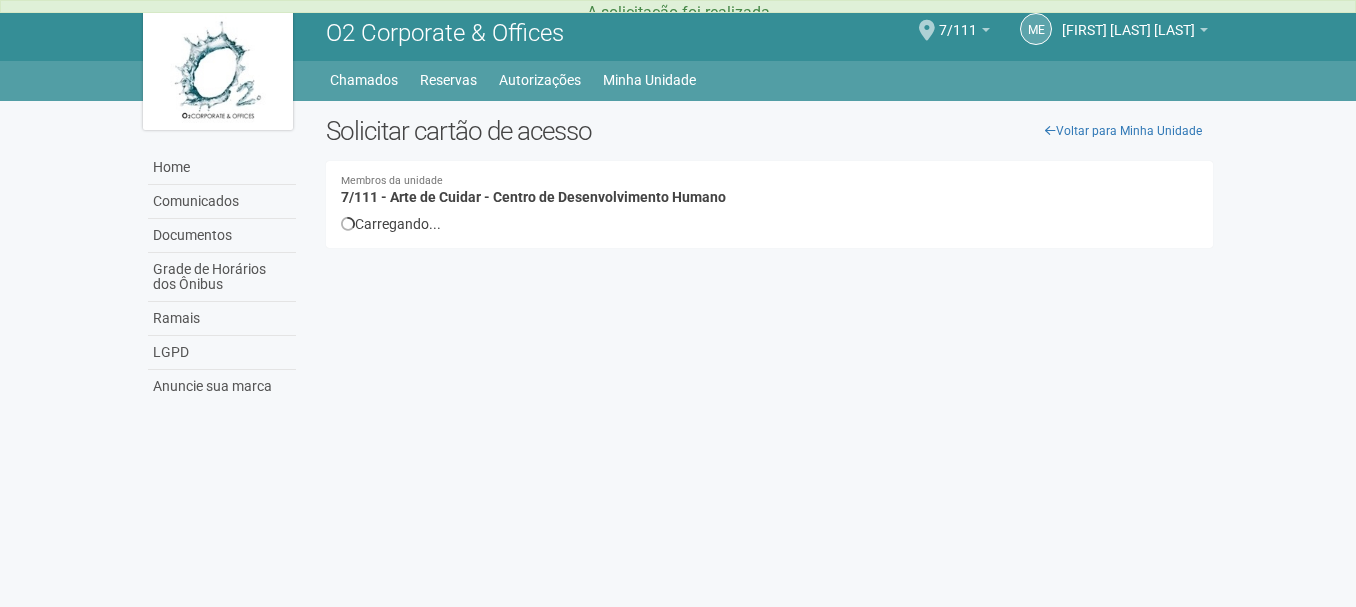 scroll, scrollTop: 0, scrollLeft: 0, axis: both 